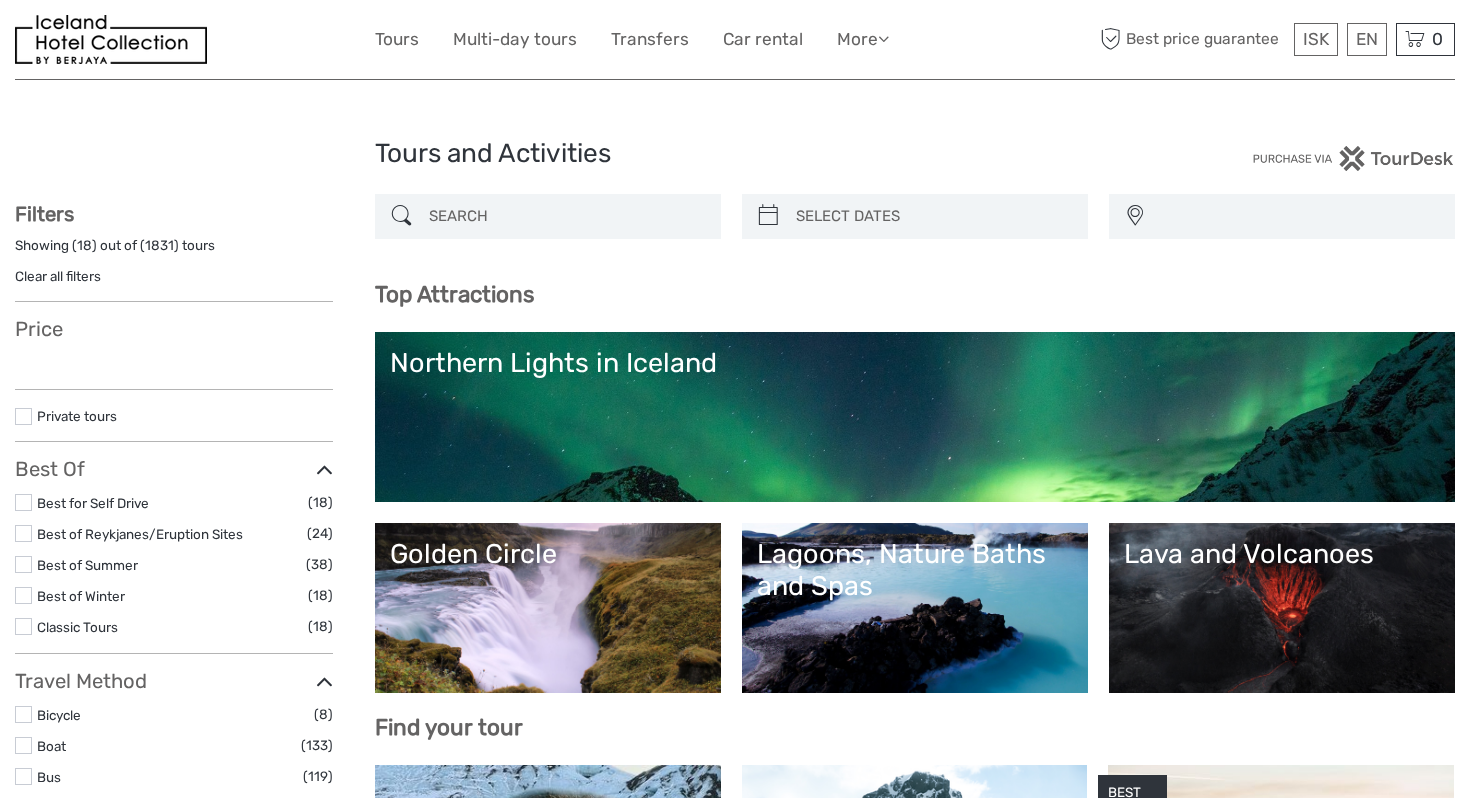 scroll, scrollTop: 131, scrollLeft: 0, axis: vertical 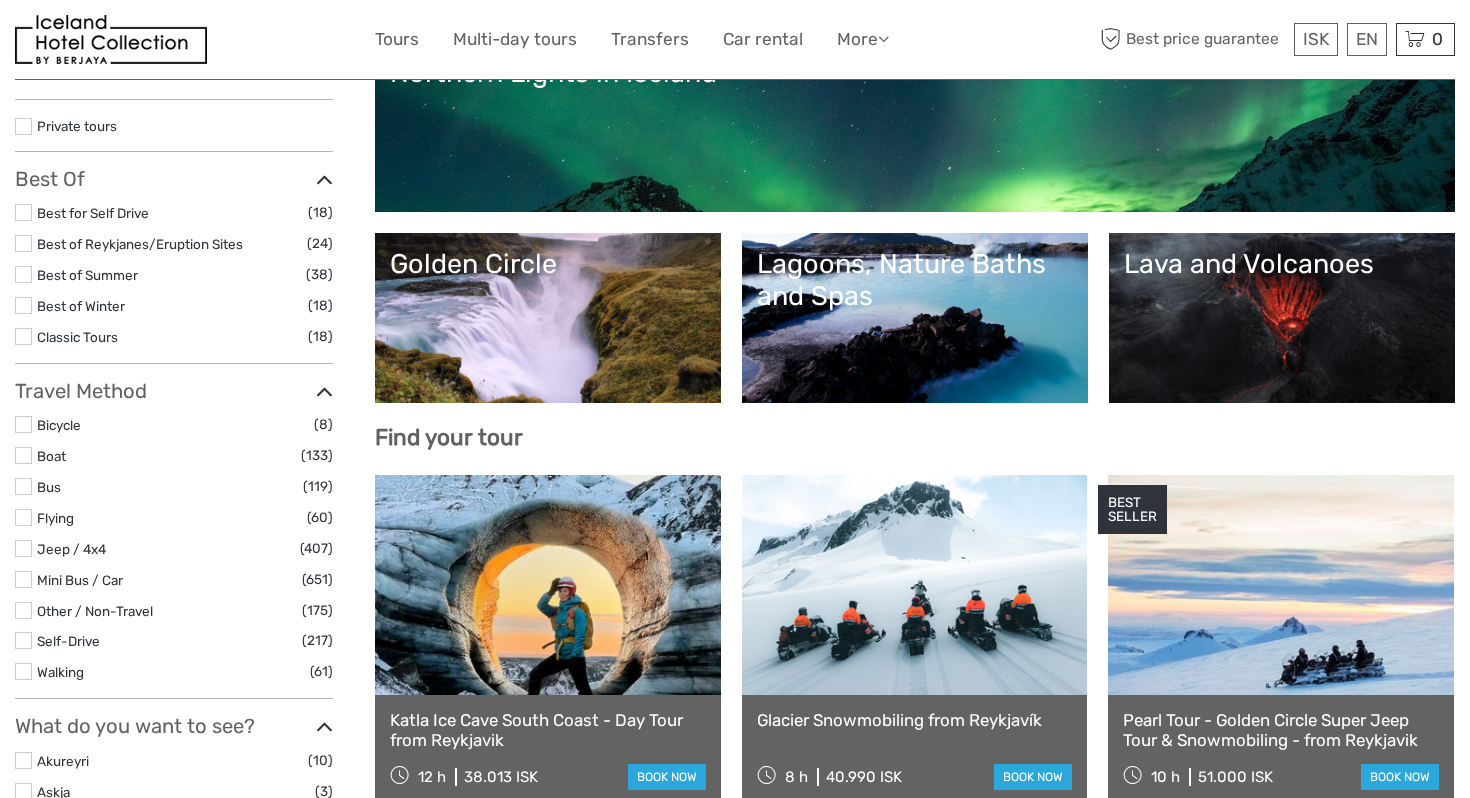 click on "Lagoons, Nature Baths and Spas" at bounding box center [915, 280] 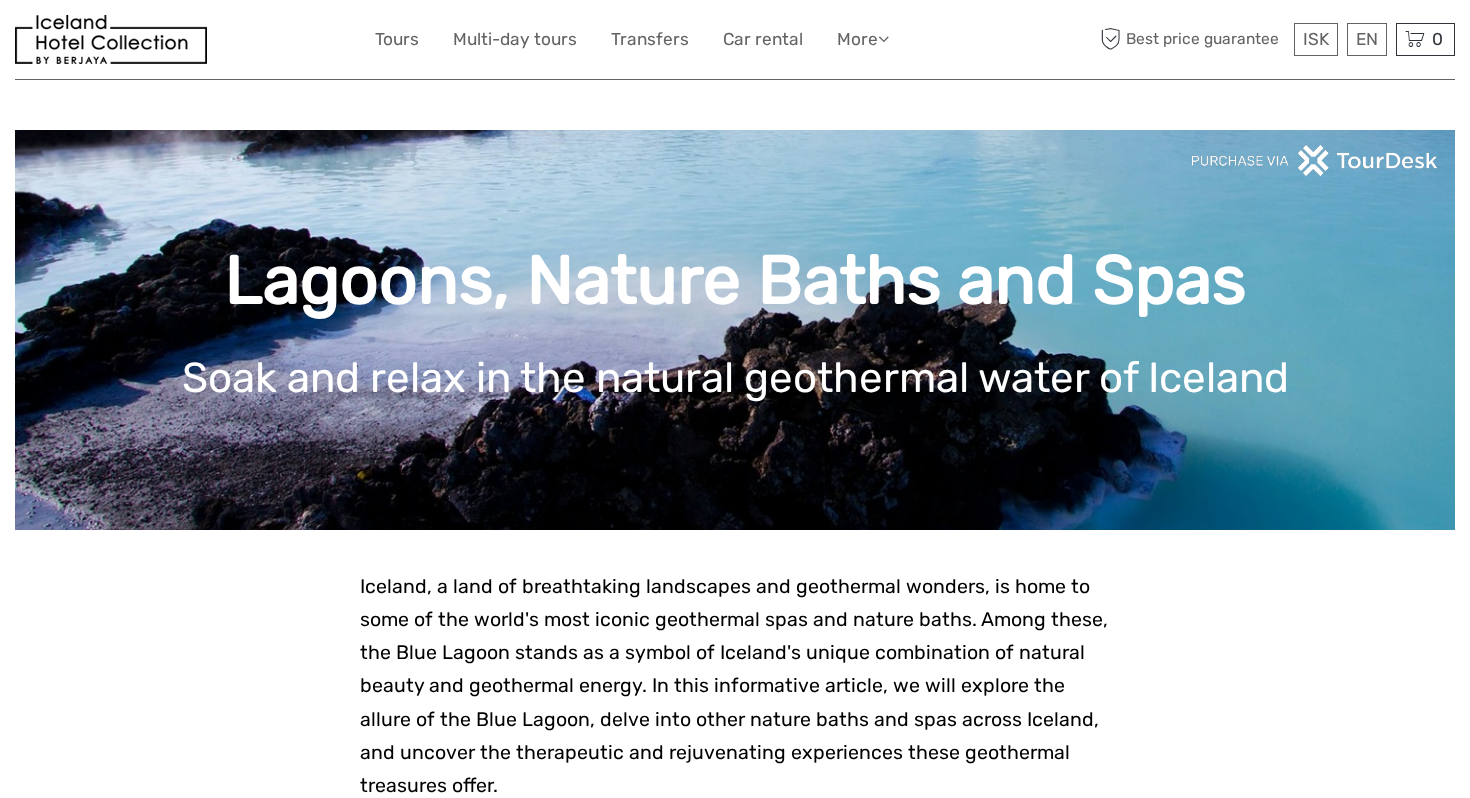 scroll, scrollTop: 68, scrollLeft: 0, axis: vertical 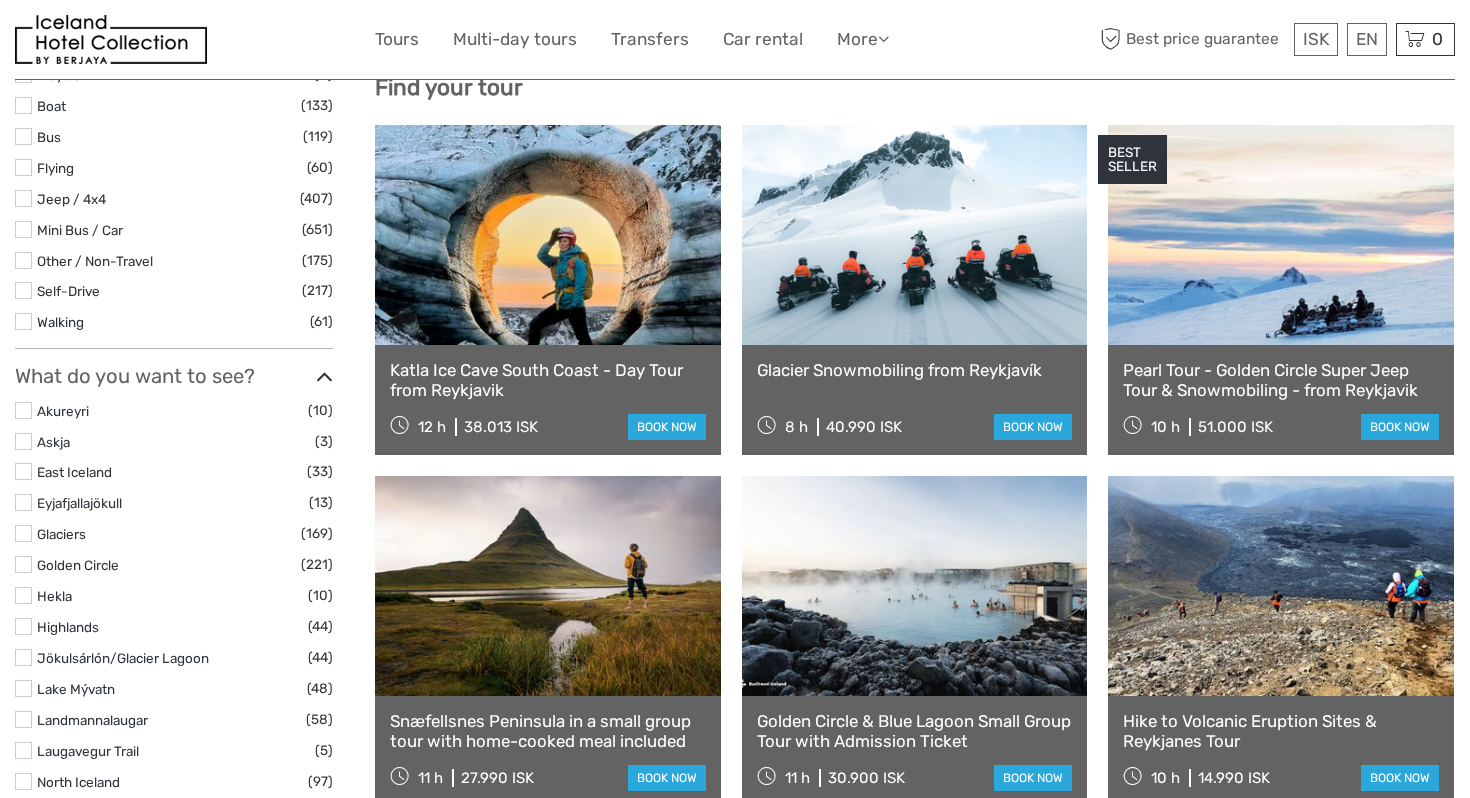 select 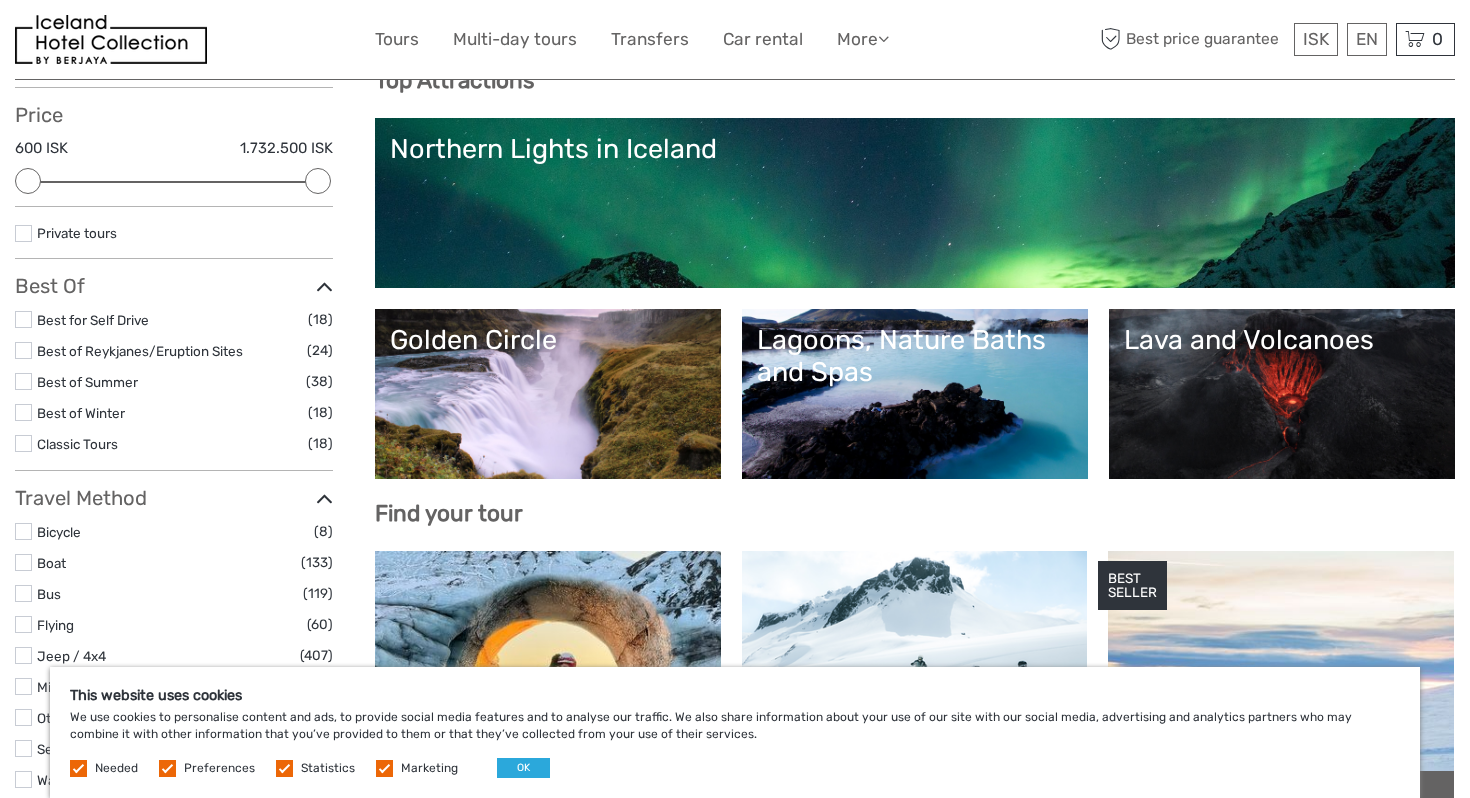scroll, scrollTop: 0, scrollLeft: 0, axis: both 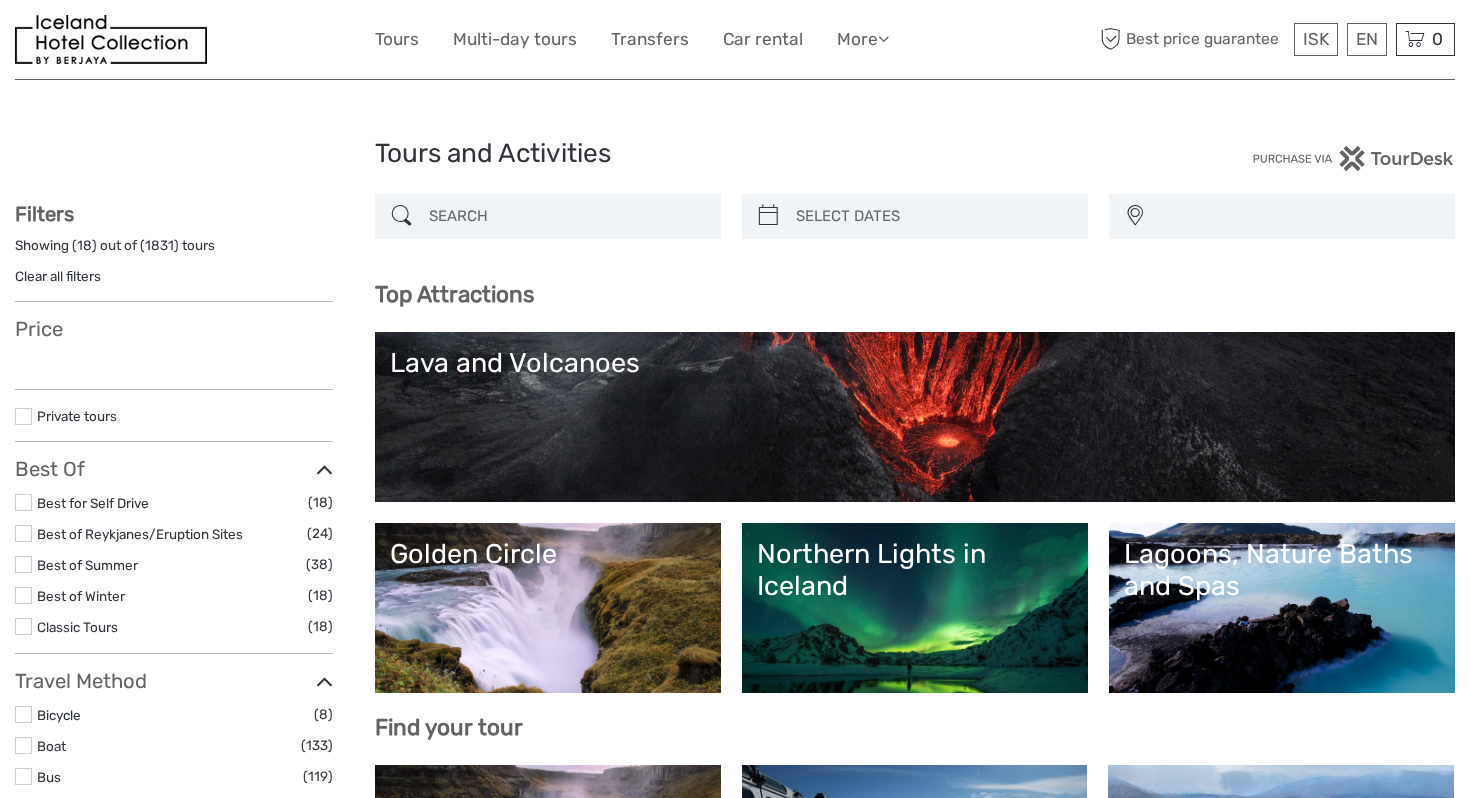 select 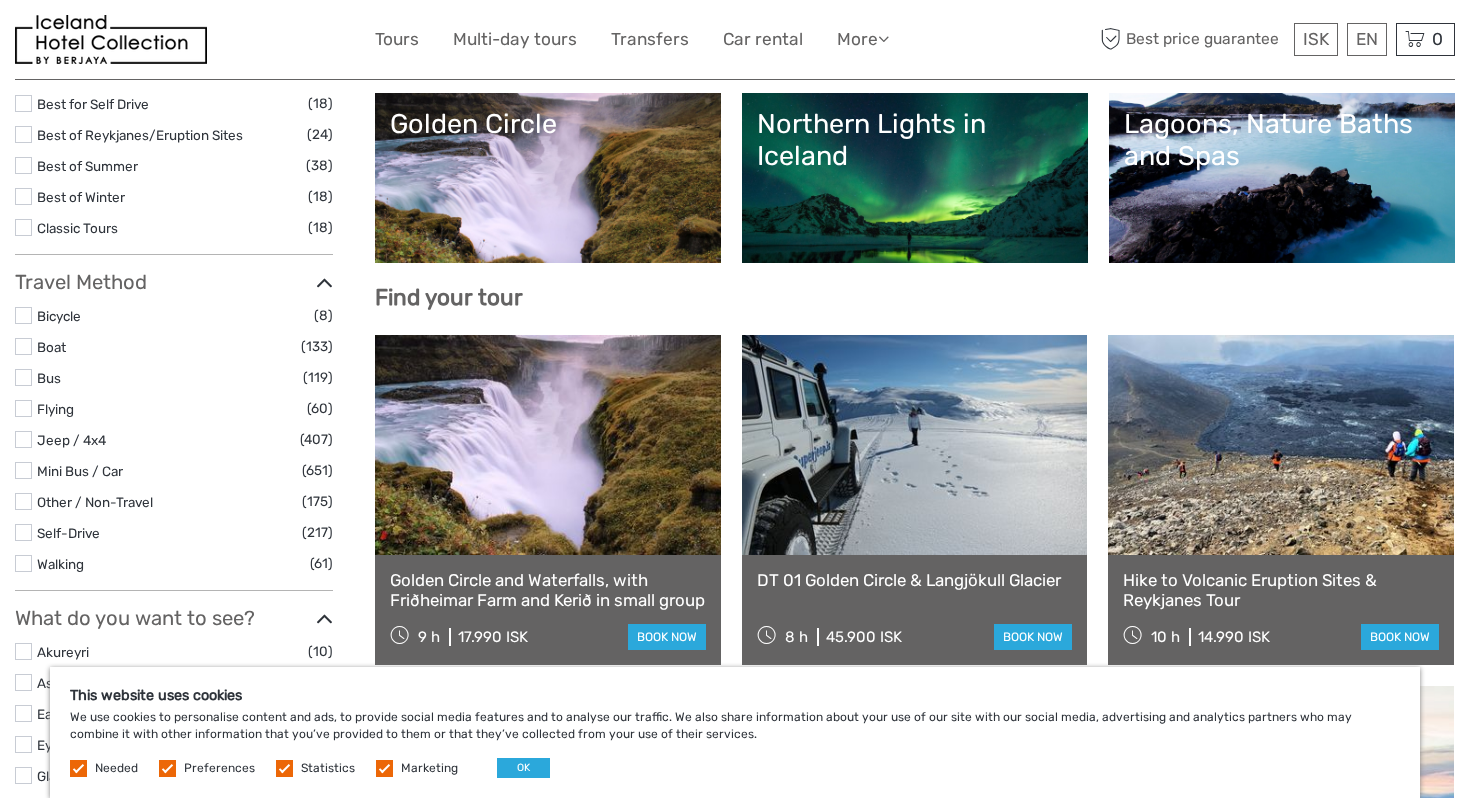 scroll, scrollTop: 0, scrollLeft: 0, axis: both 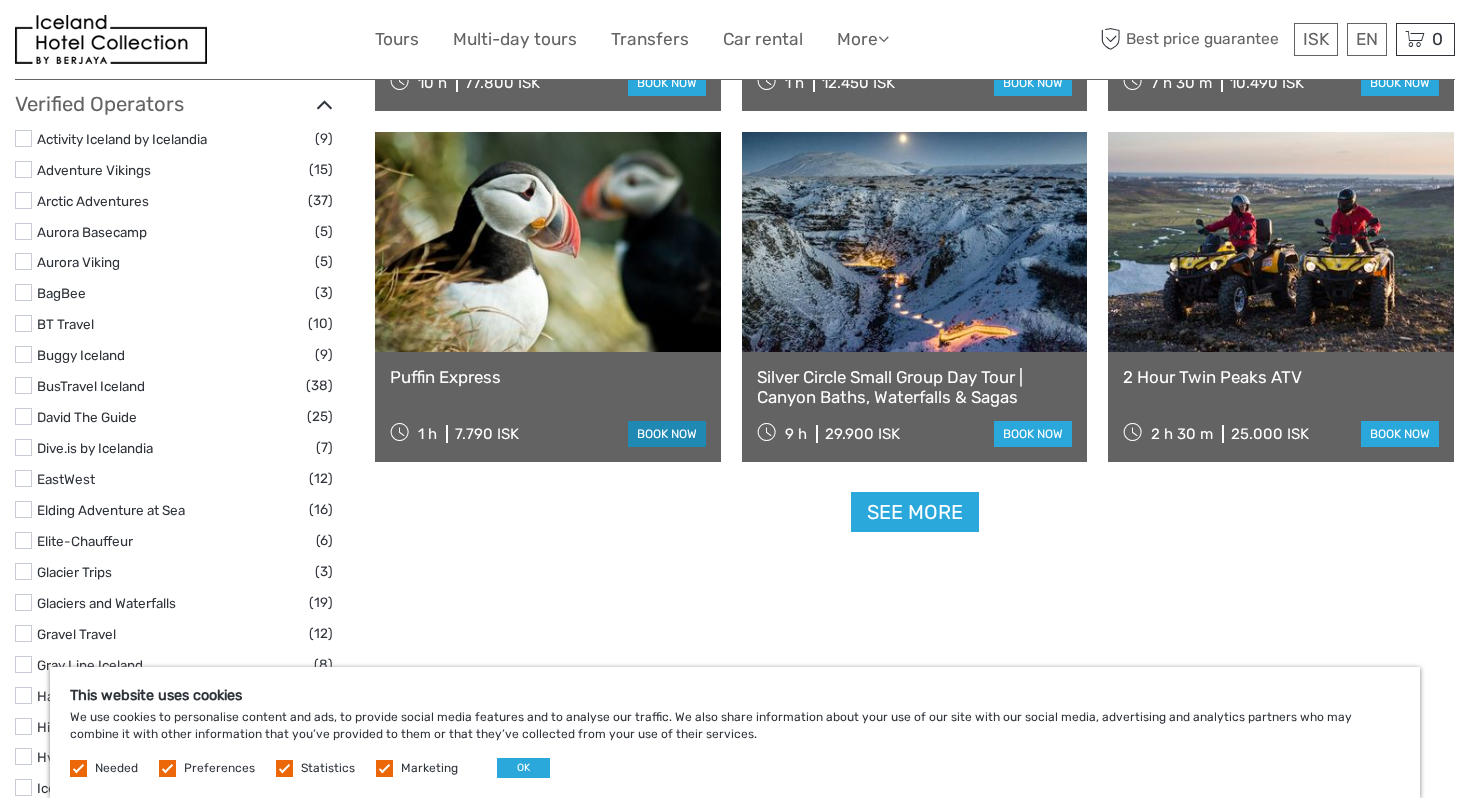 click on "book now" at bounding box center [667, 434] 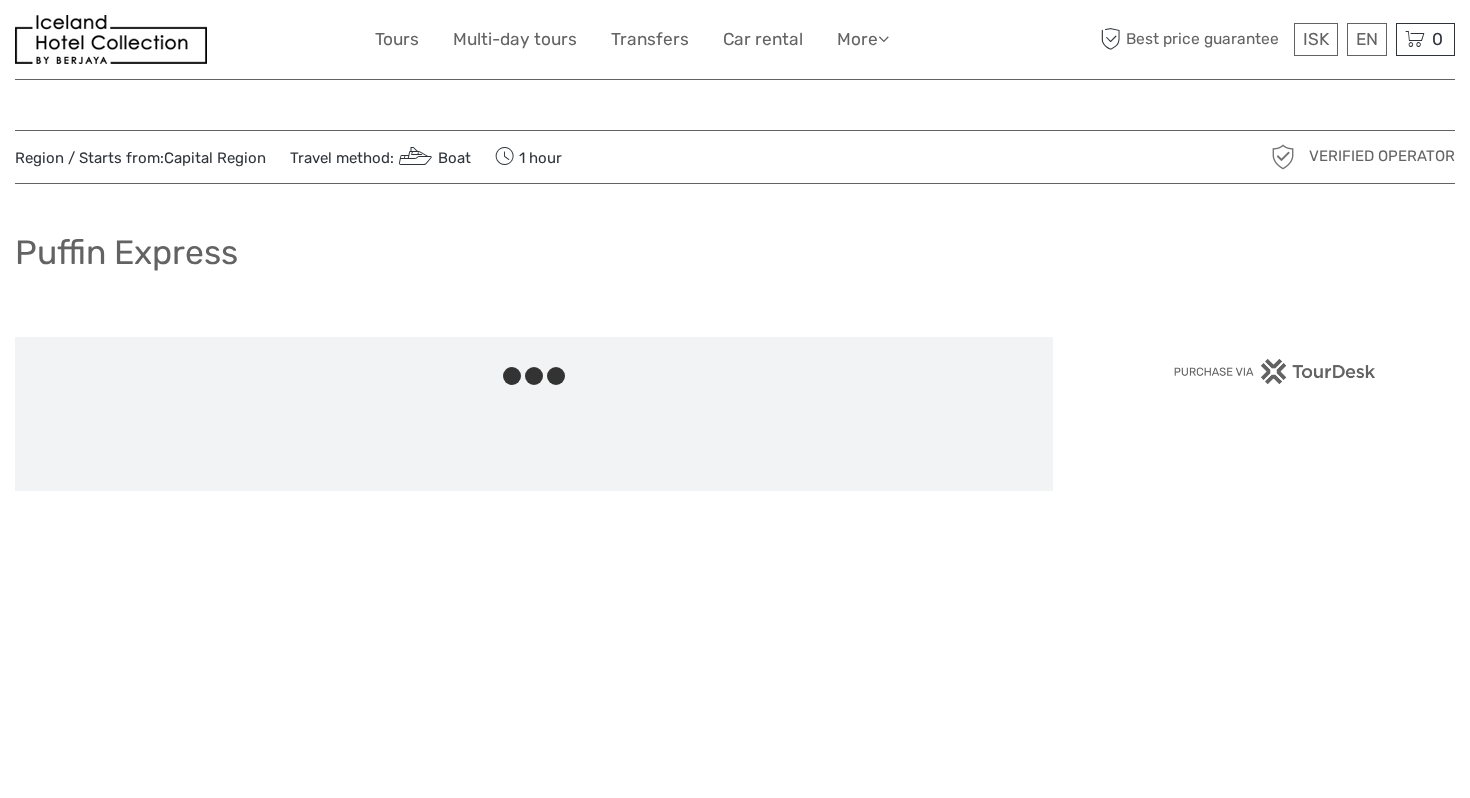 scroll, scrollTop: 0, scrollLeft: 0, axis: both 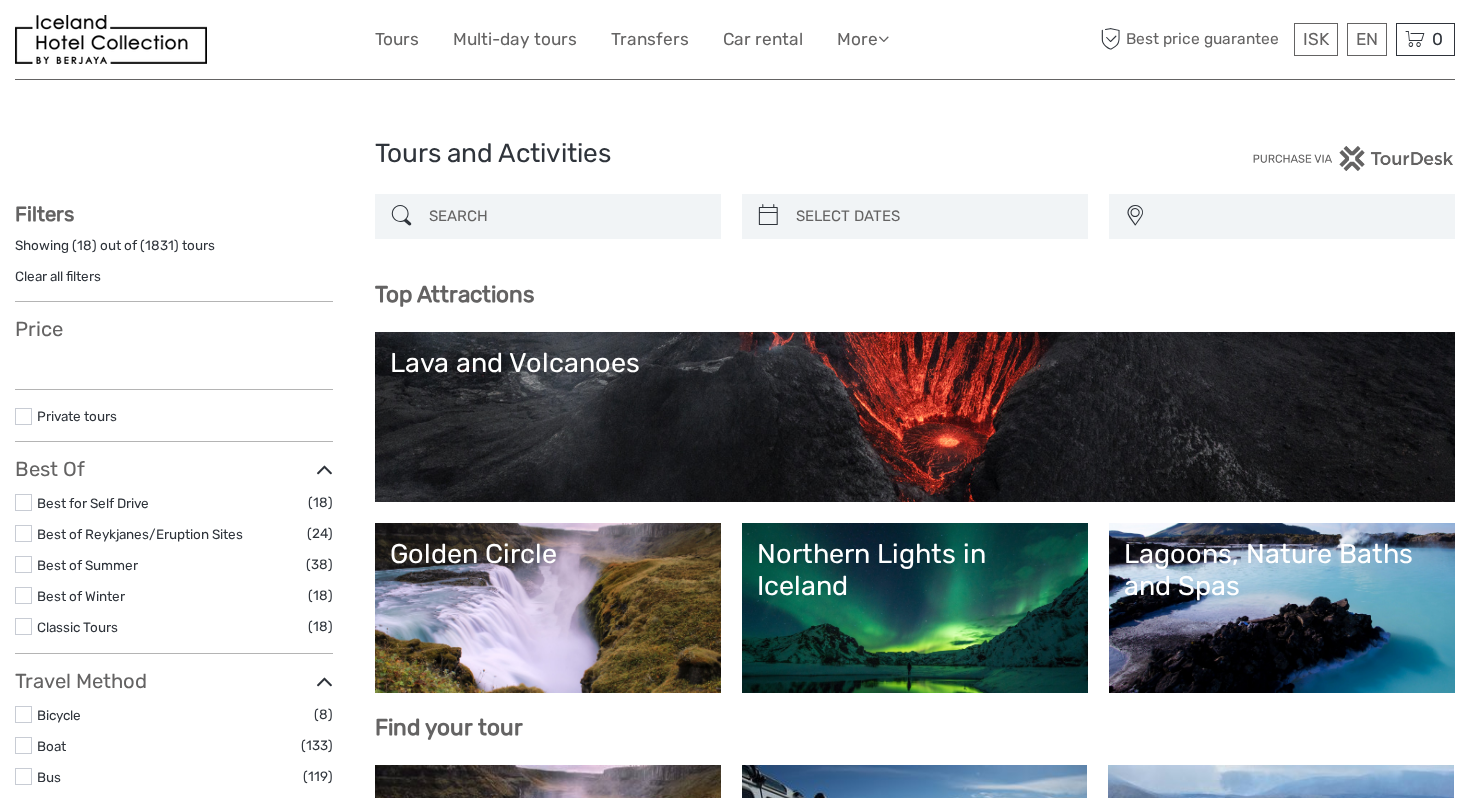 select 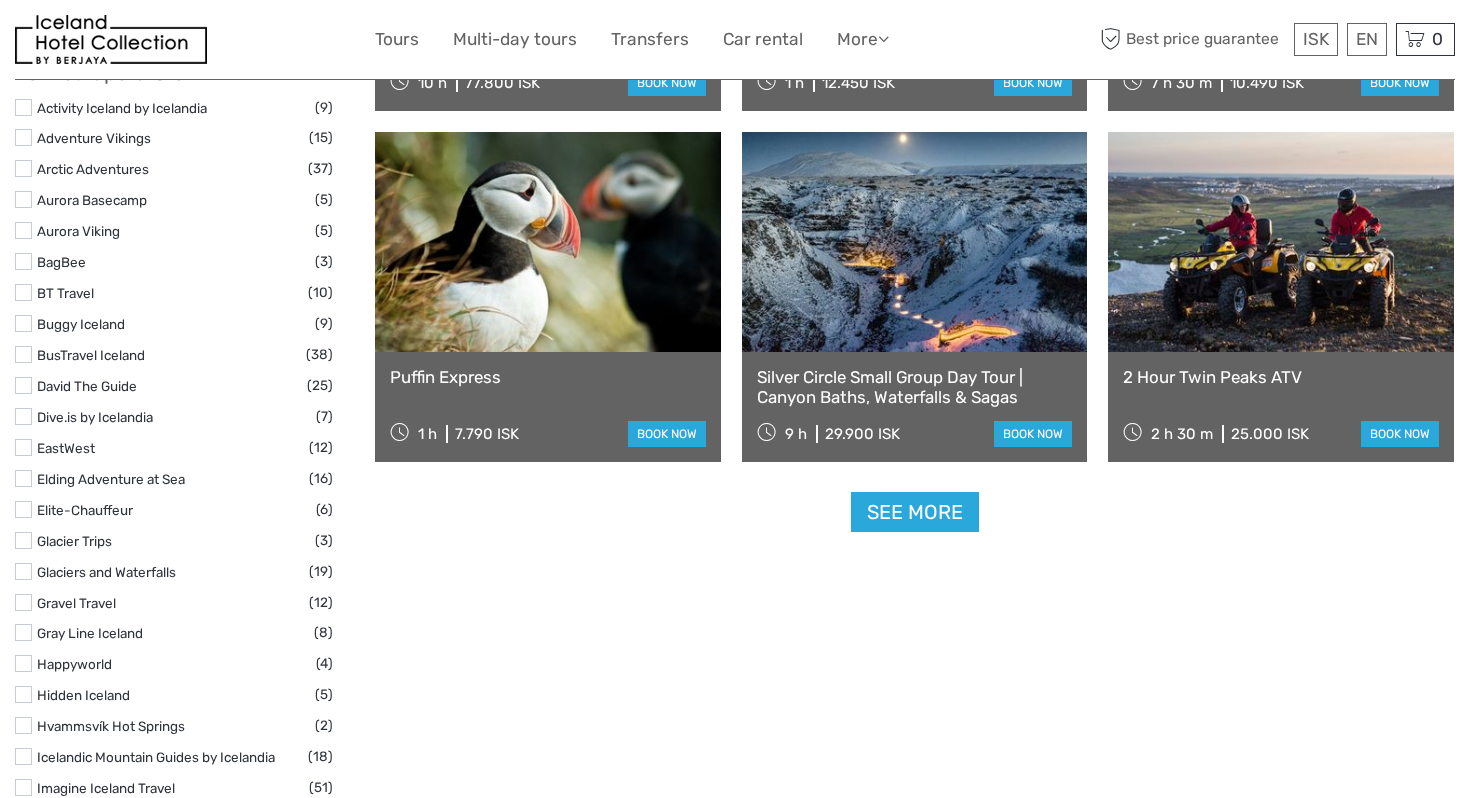 select 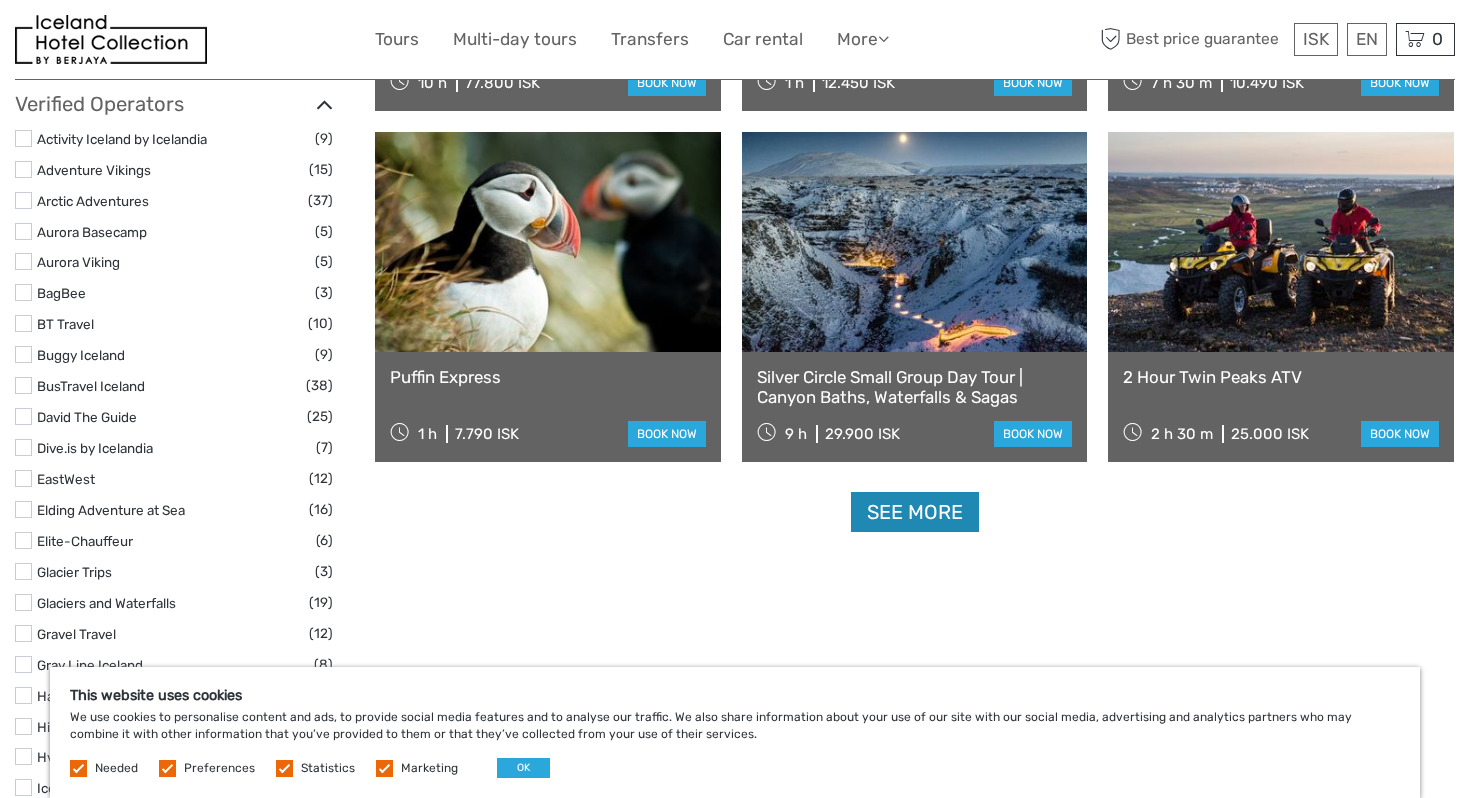 scroll, scrollTop: 0, scrollLeft: 0, axis: both 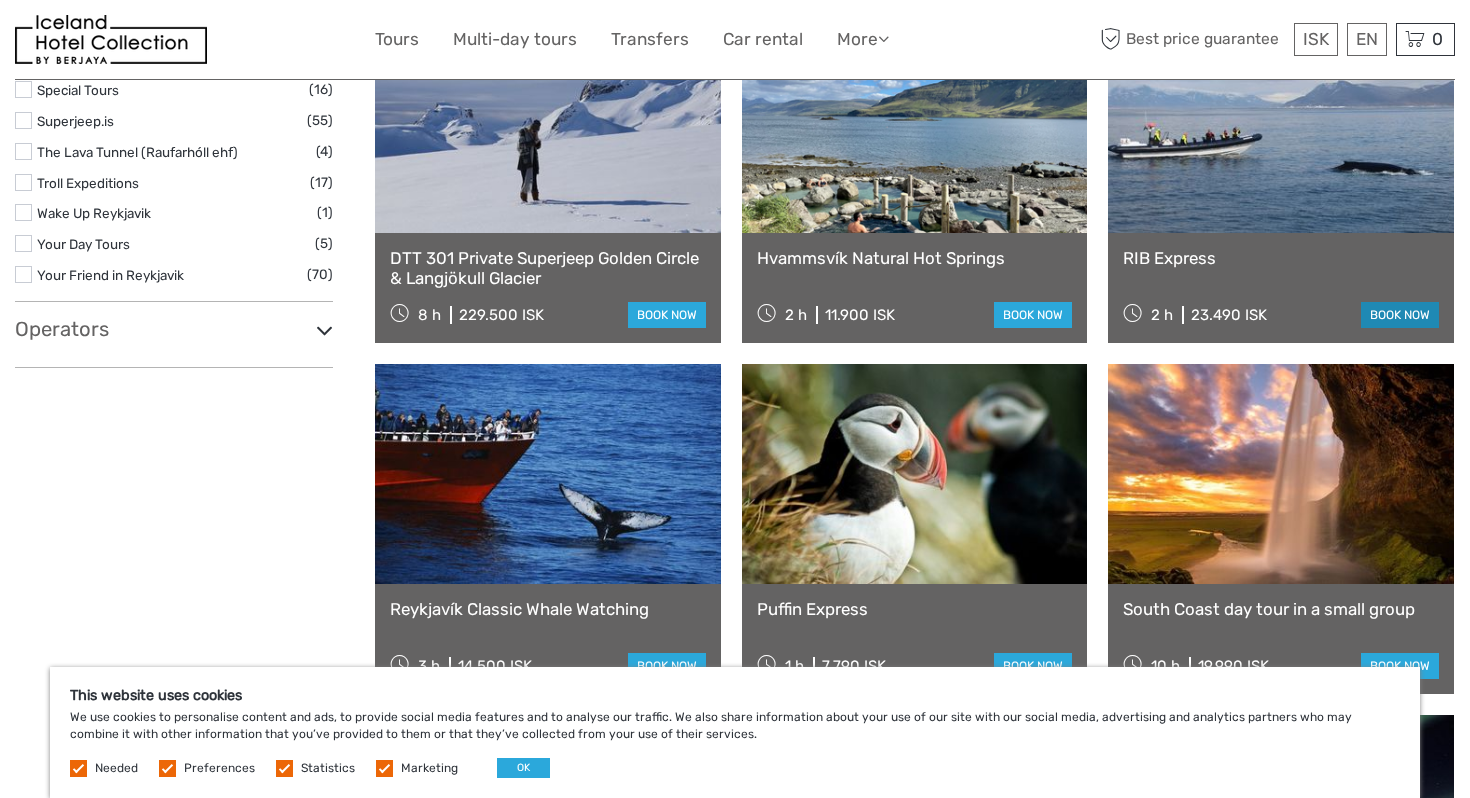 click on "book now" at bounding box center [1400, 315] 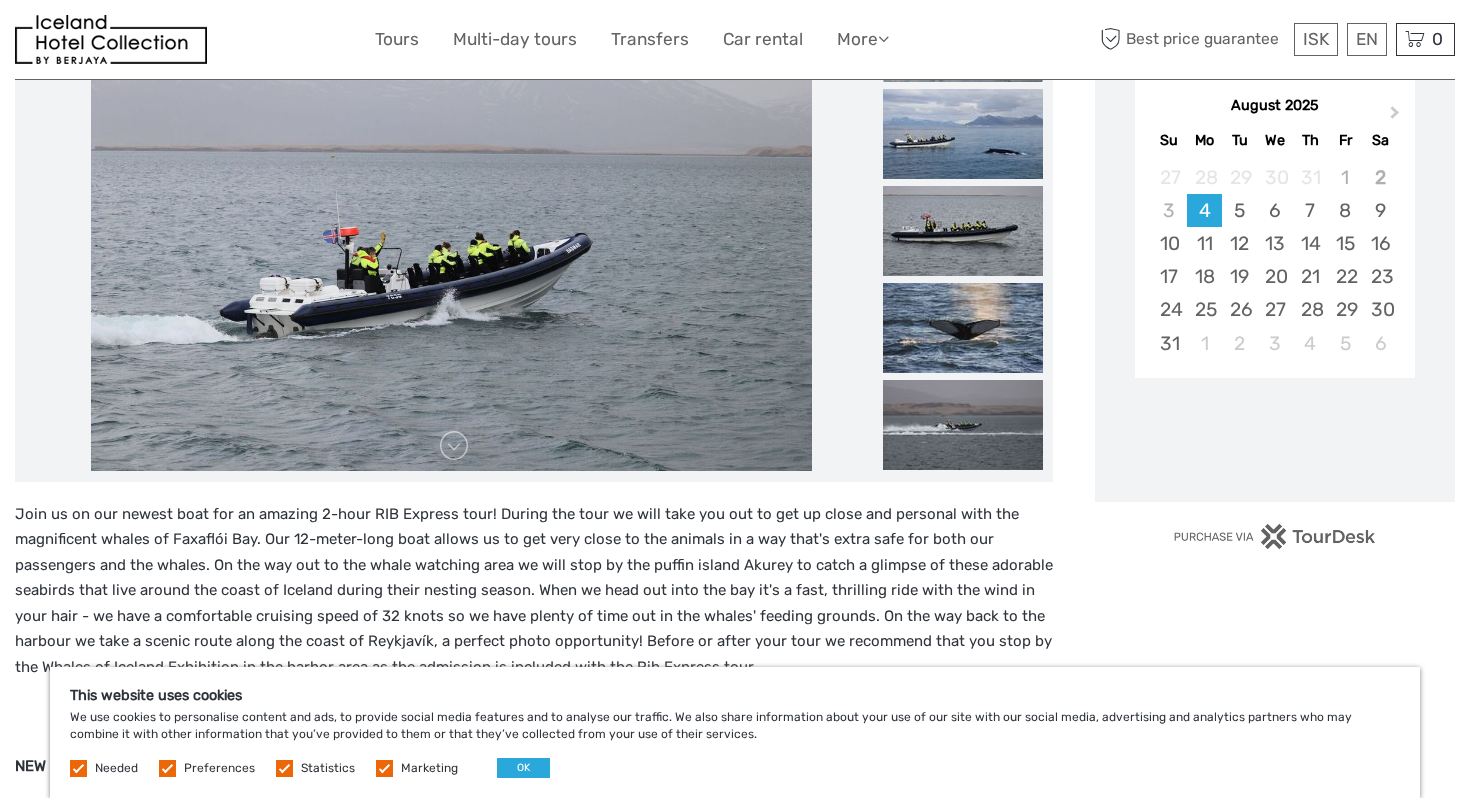scroll, scrollTop: 400, scrollLeft: 0, axis: vertical 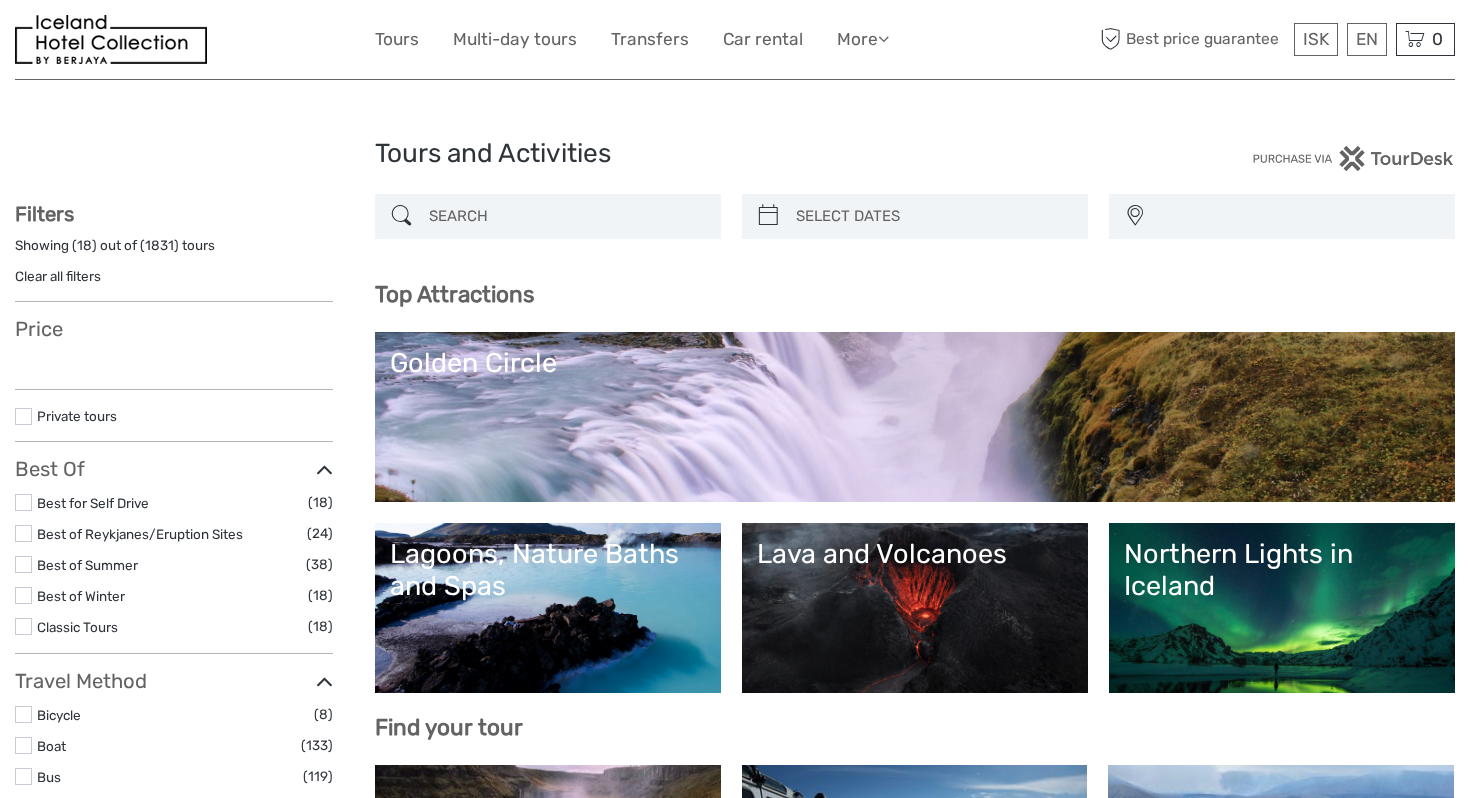 select 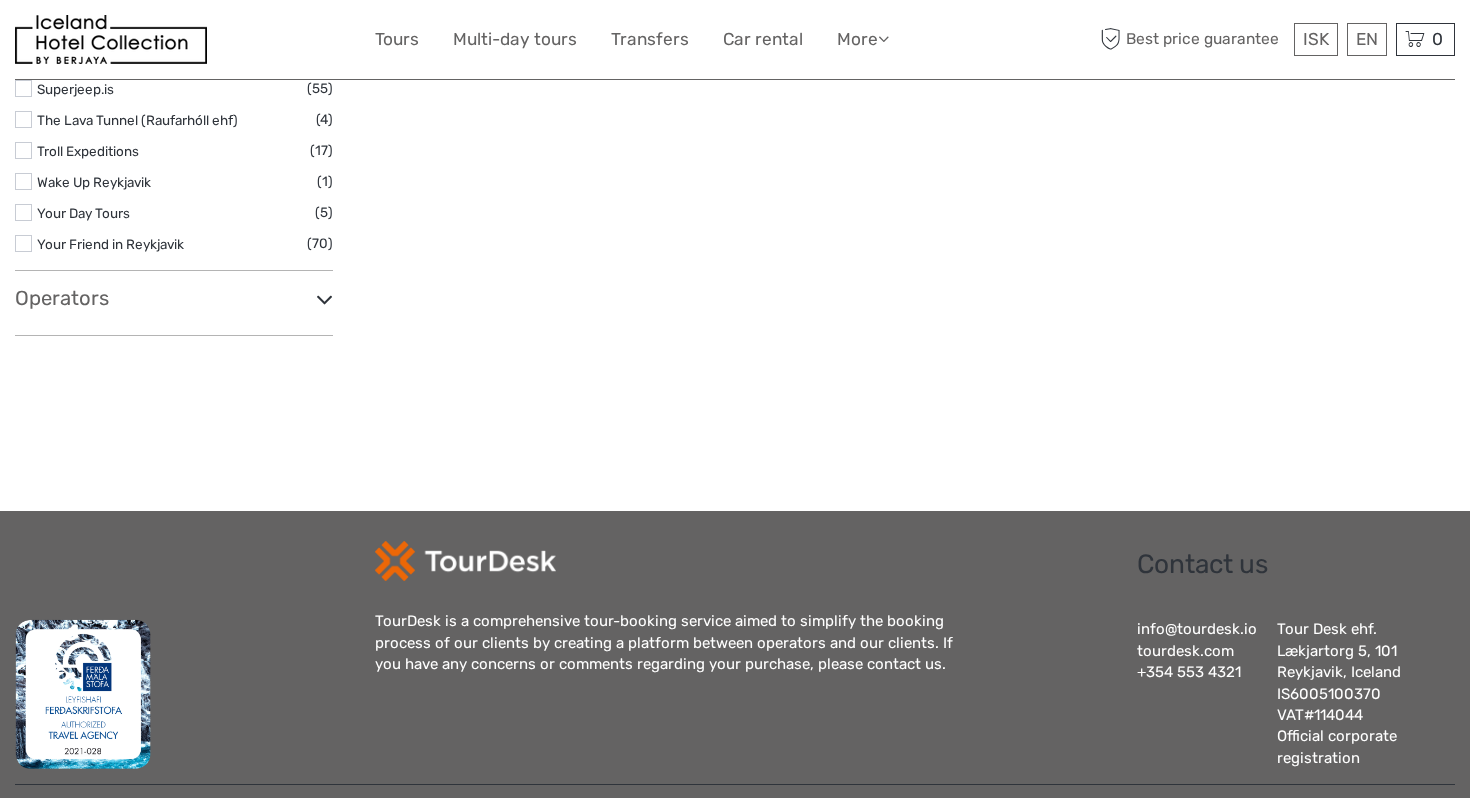 select 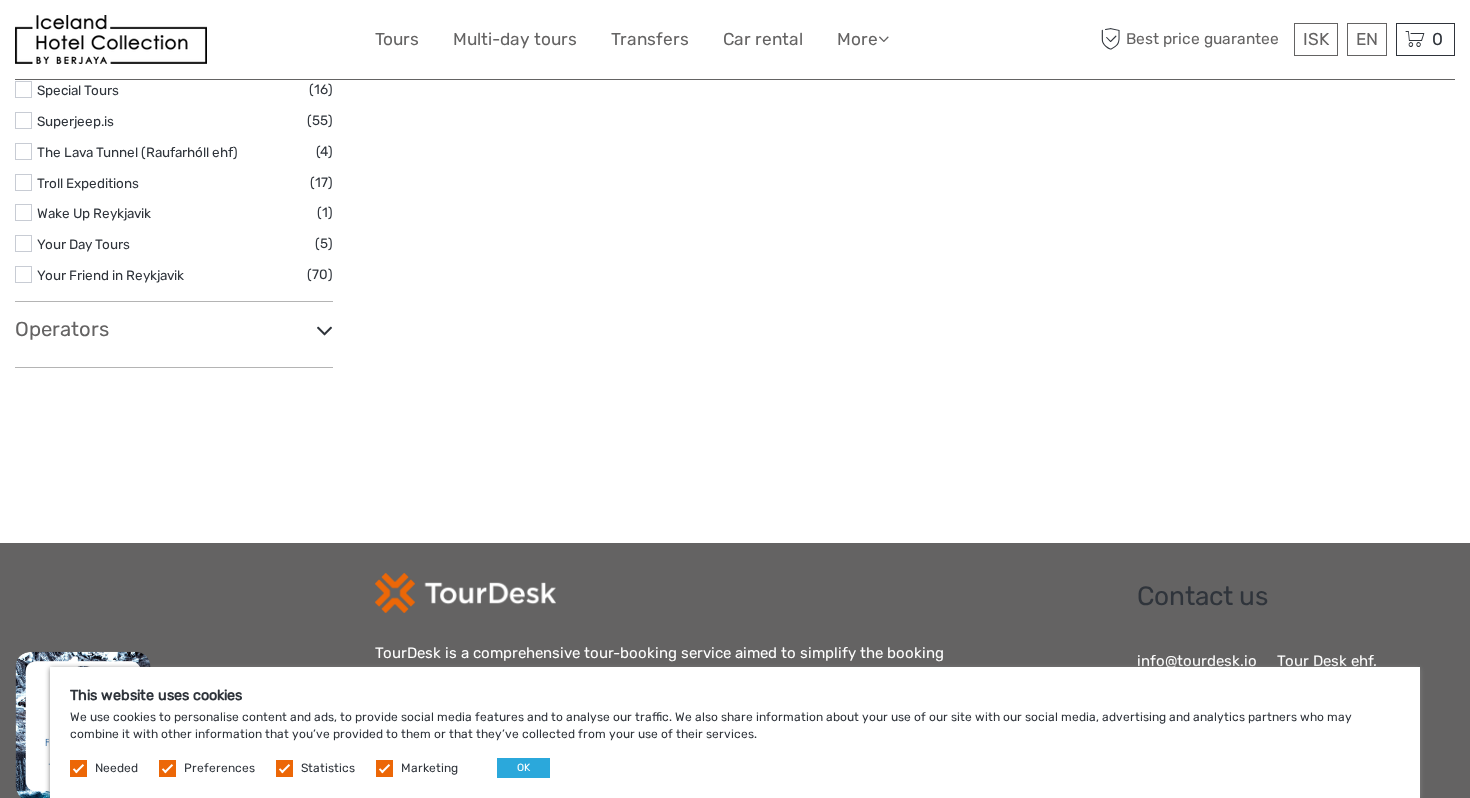 scroll, scrollTop: 3495, scrollLeft: 0, axis: vertical 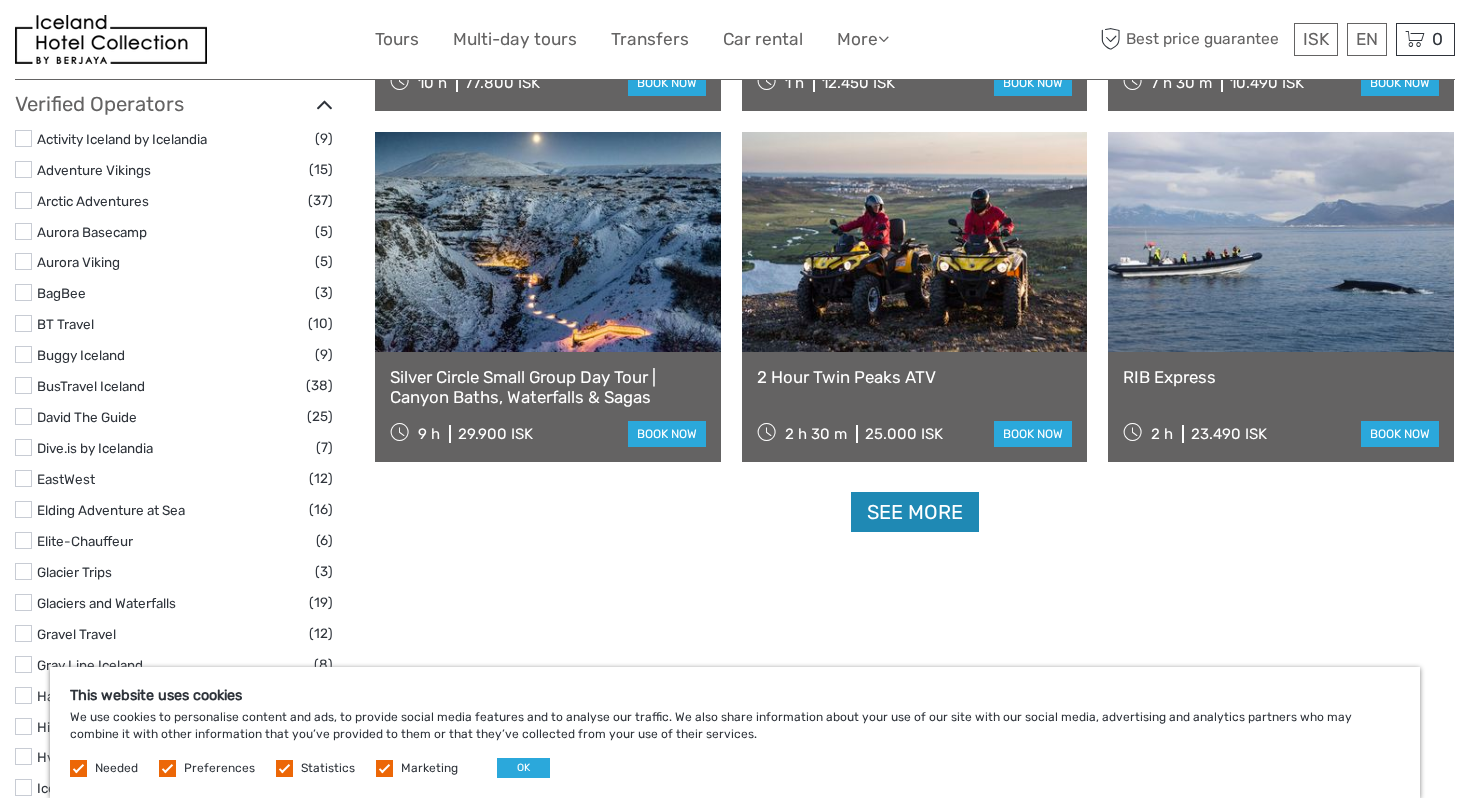 click on "See more" at bounding box center (915, 512) 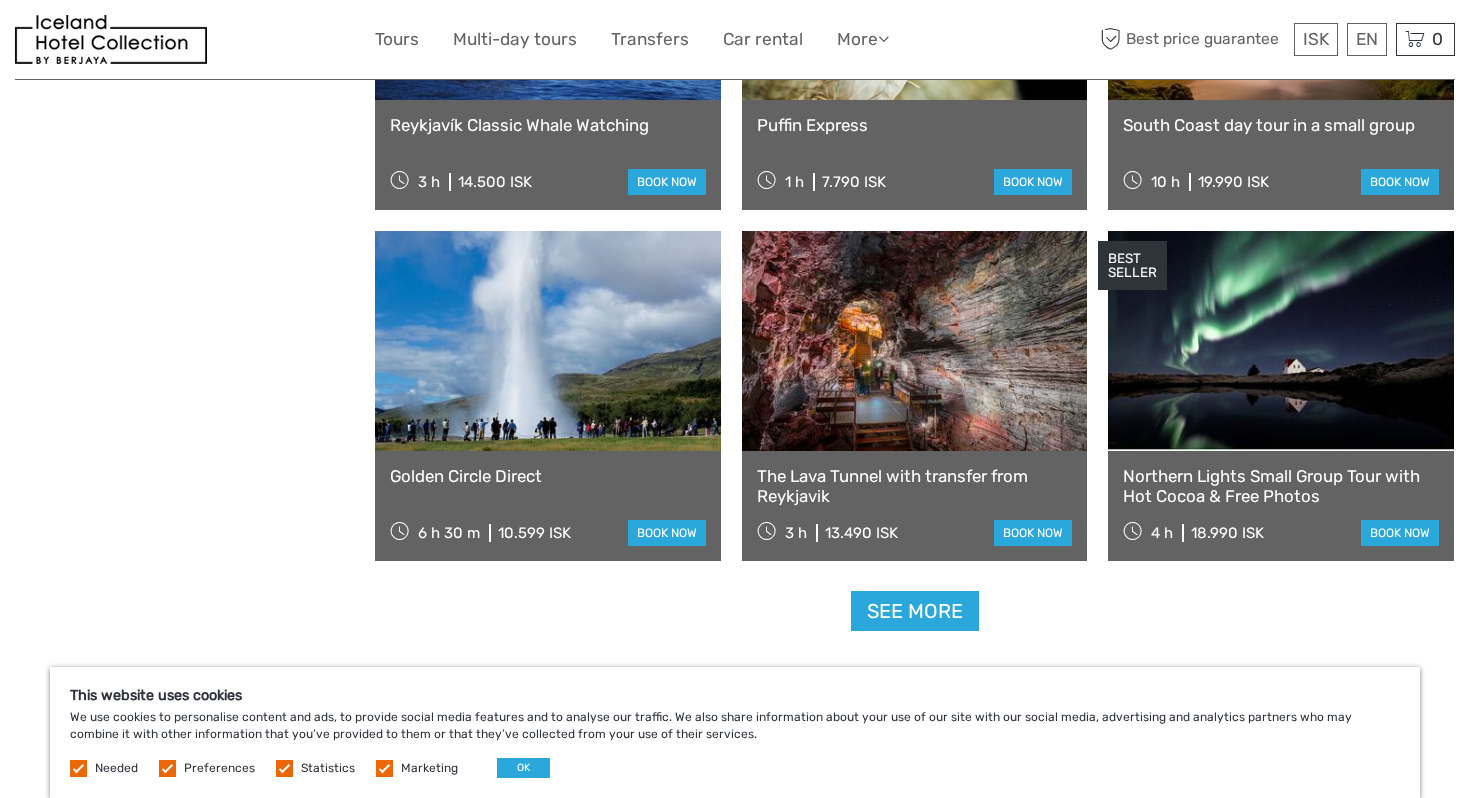 scroll, scrollTop: 3905, scrollLeft: 0, axis: vertical 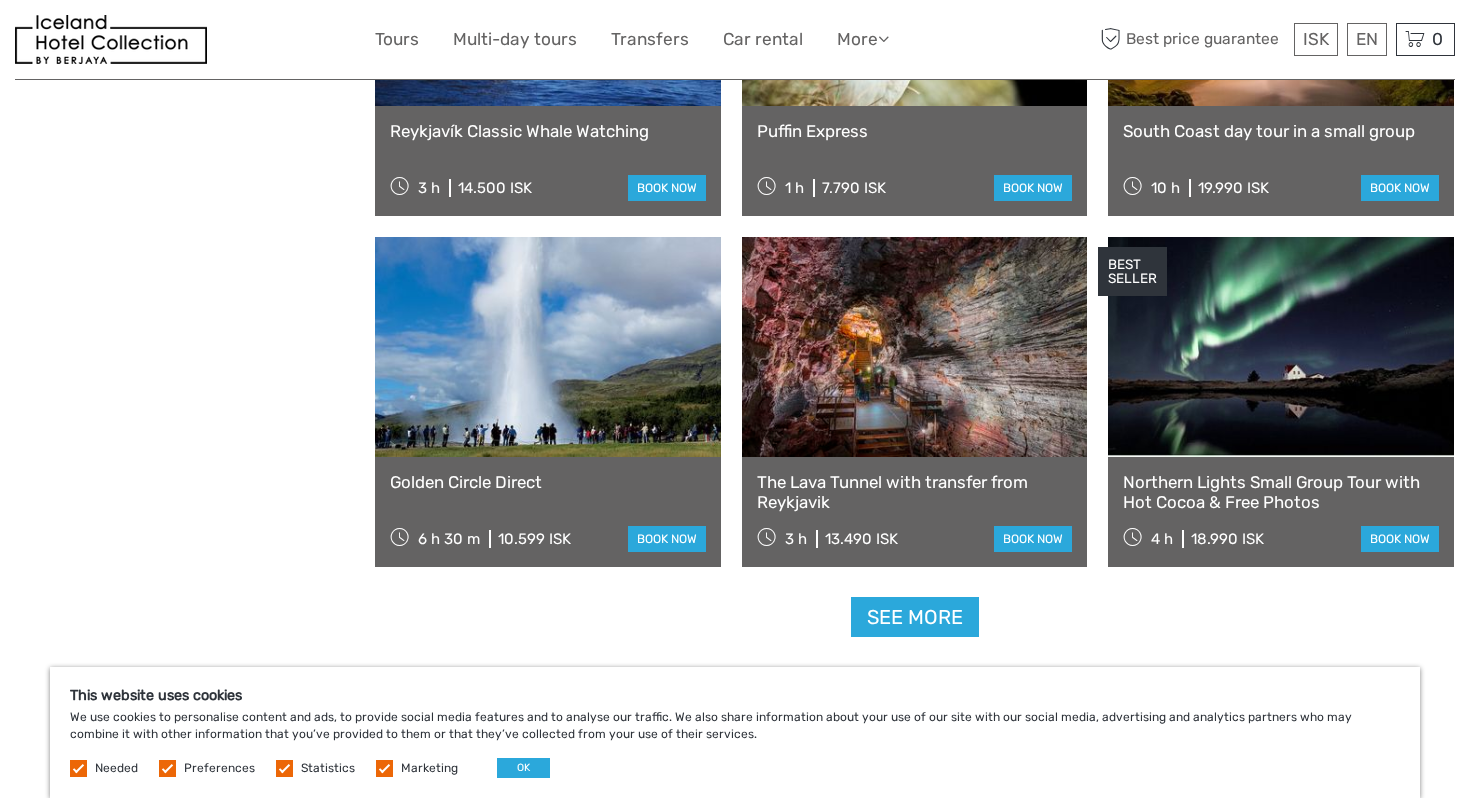 click on "Northern Lights Small Group Tour with Hot Cocoa & Free Photos
4 h
18.990 ISK
book now" at bounding box center [1281, 512] 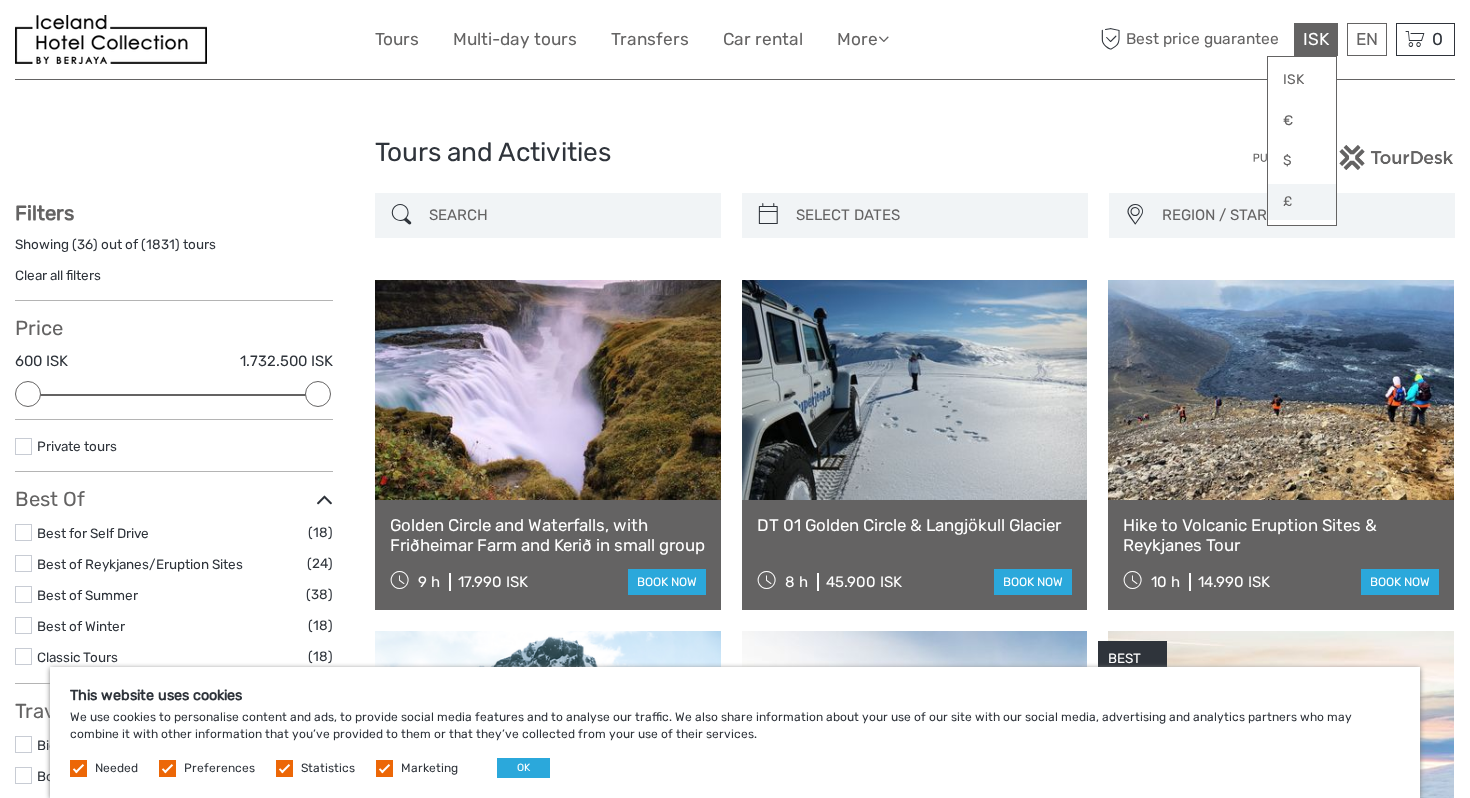 scroll, scrollTop: 0, scrollLeft: 0, axis: both 